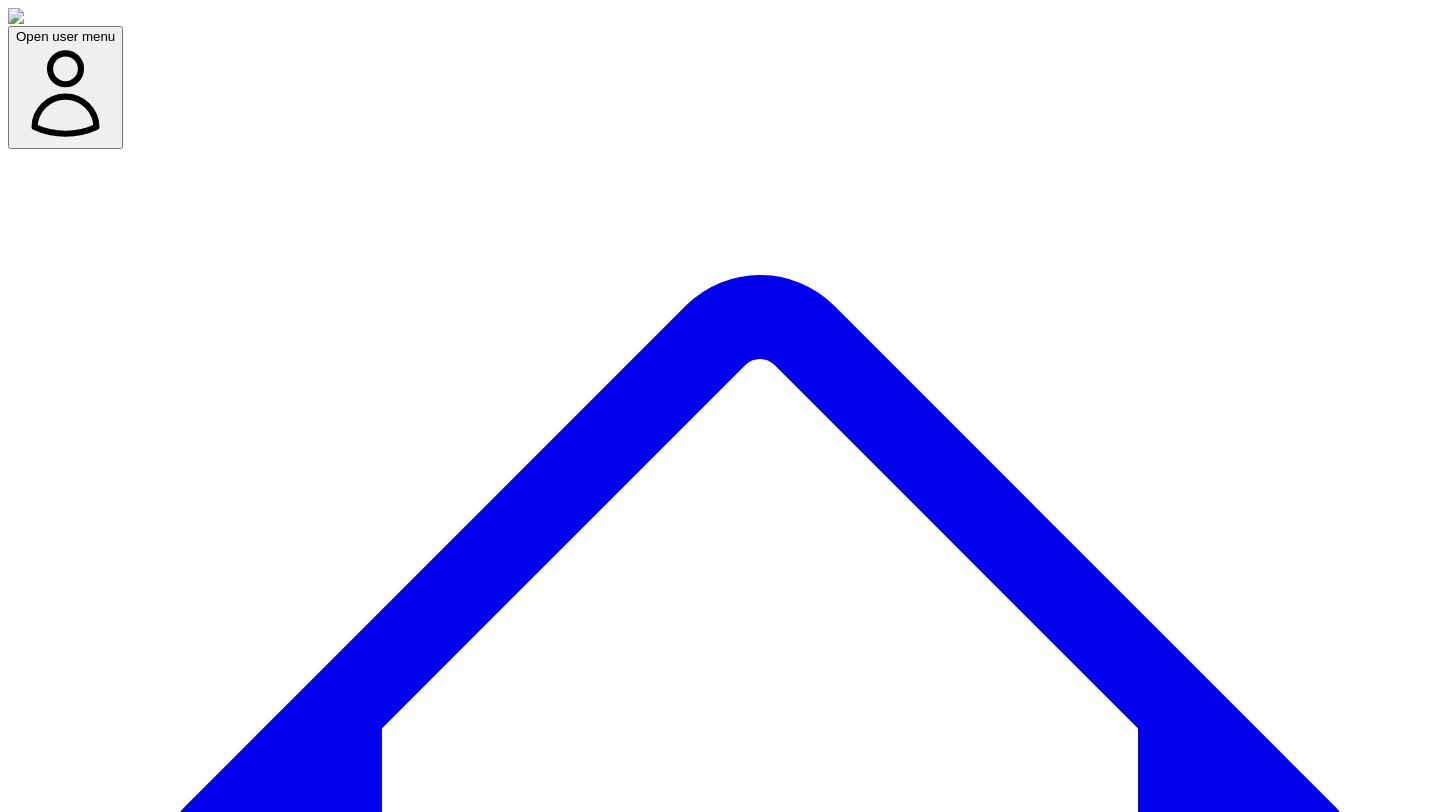 scroll, scrollTop: 0, scrollLeft: 0, axis: both 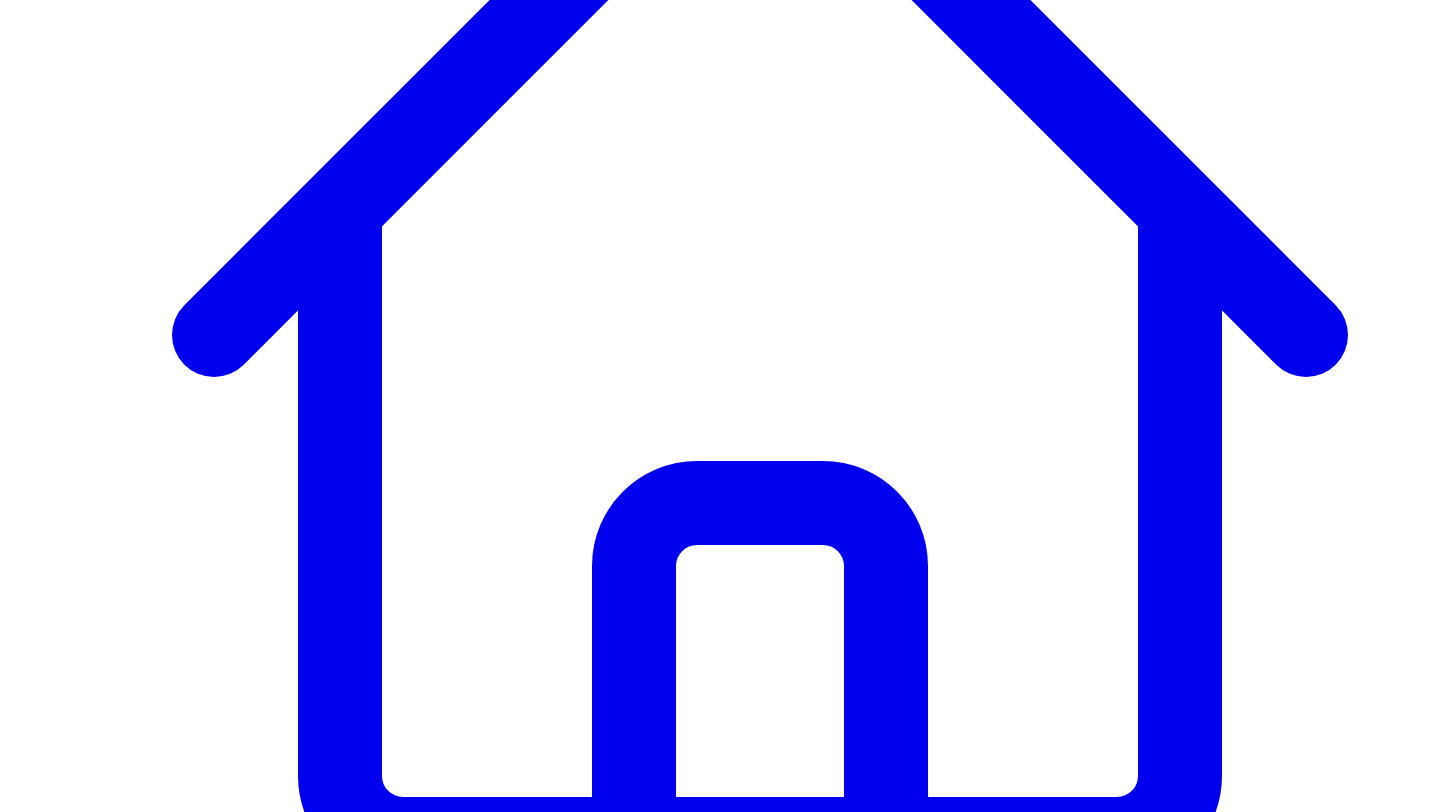 click on "View 8 more responses" at bounding box center (109, 7835) 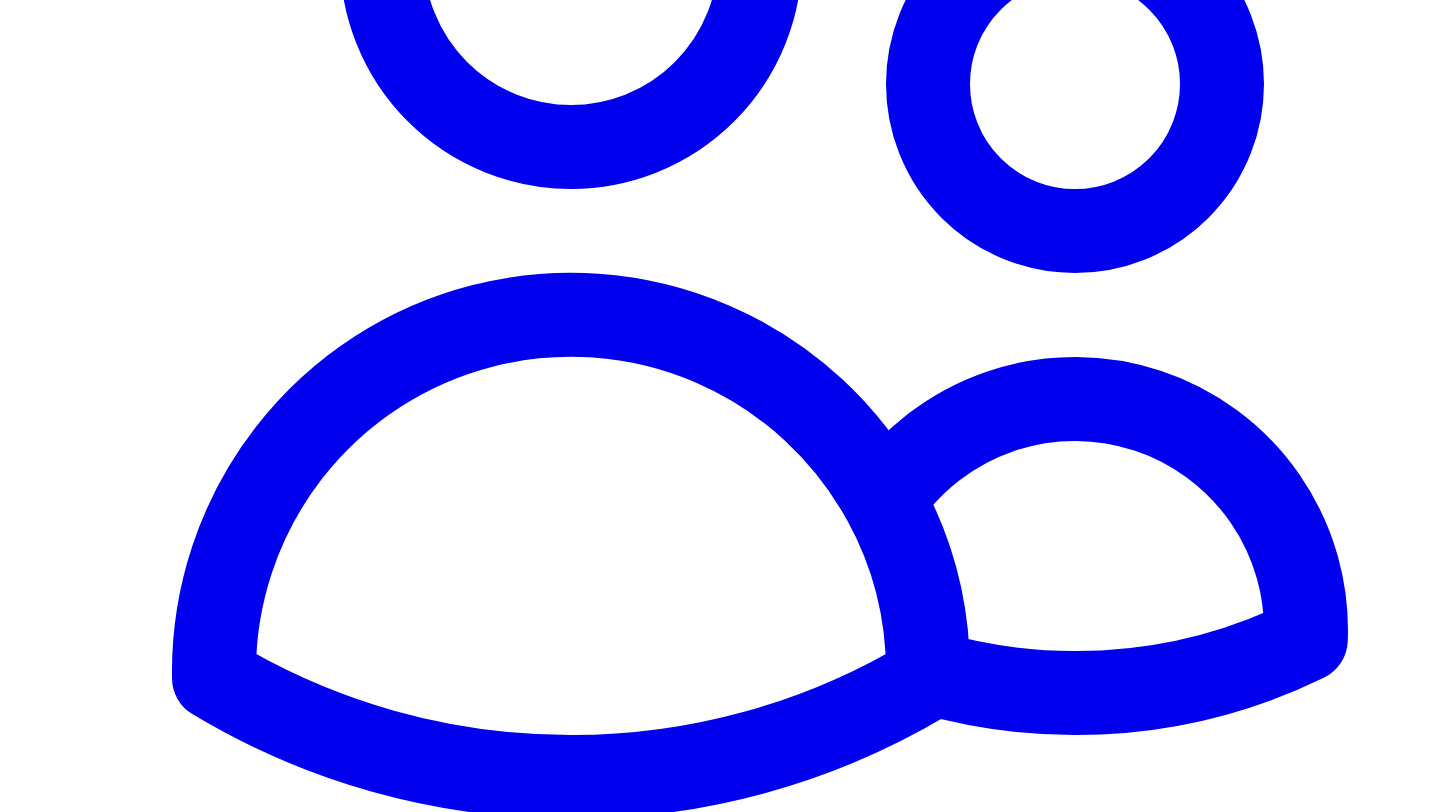 scroll, scrollTop: 2022, scrollLeft: 0, axis: vertical 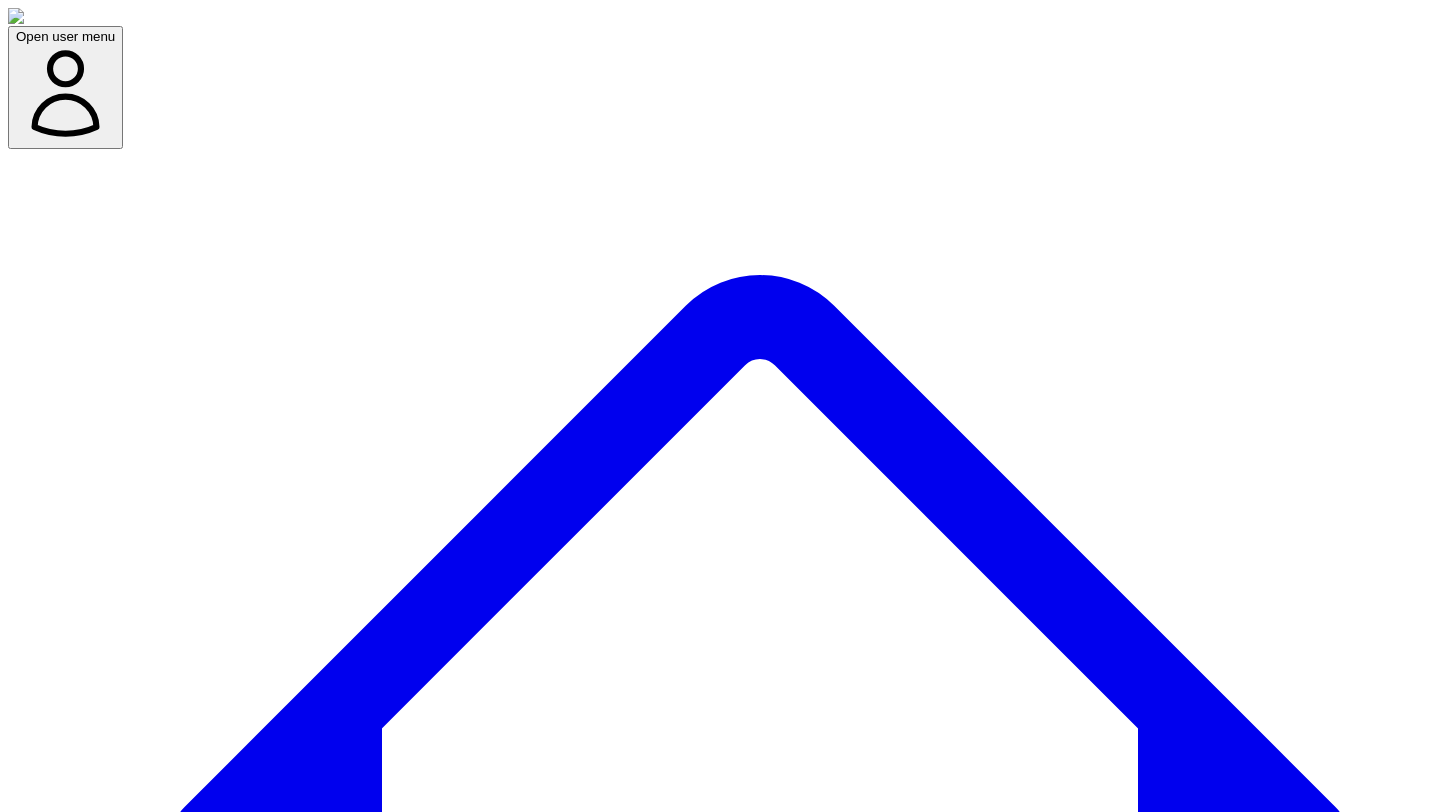 click on "Add/select experts for any project 222  SME(s) Search Add New Expert Capture insights" at bounding box center (720, 8193) 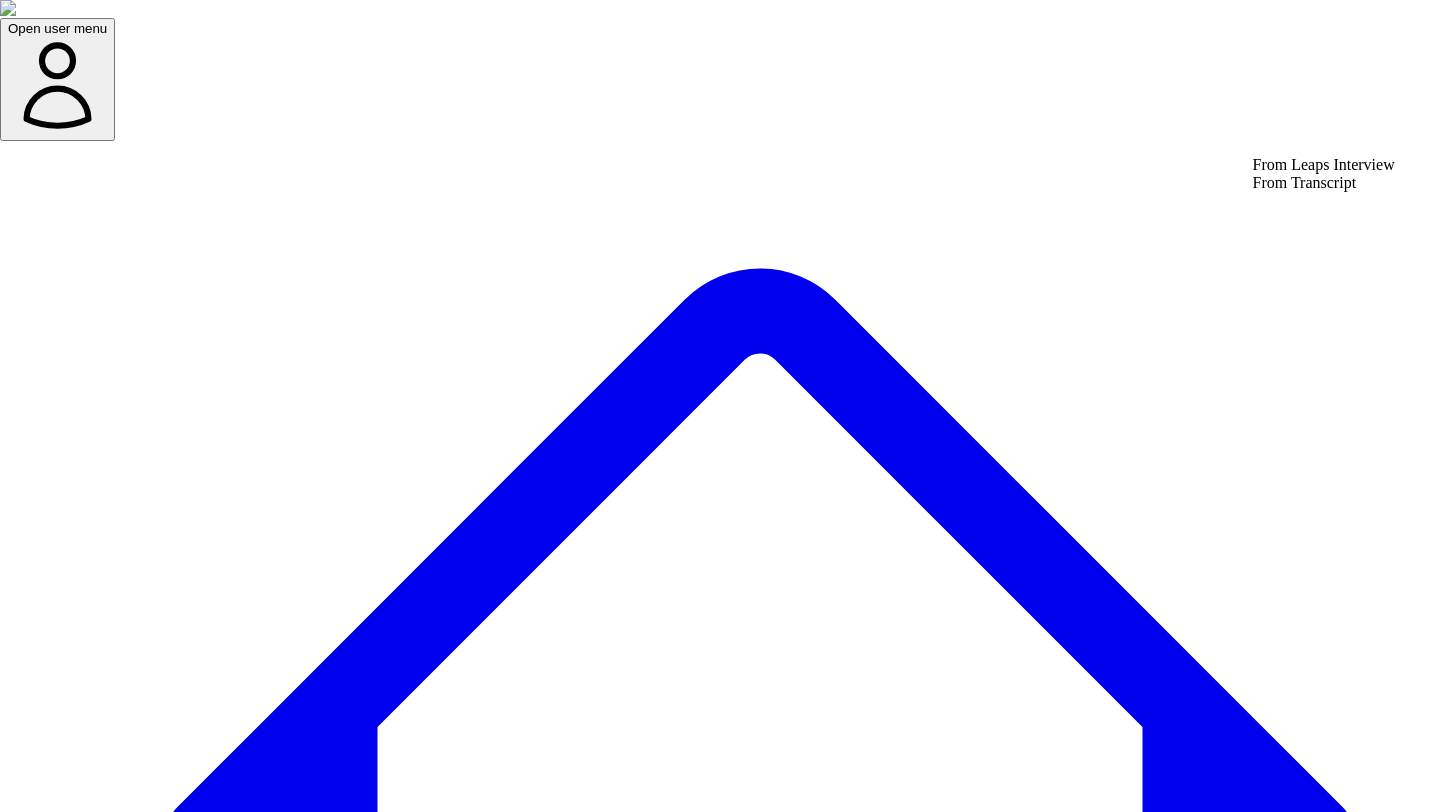 click on "From Leaps Interview" at bounding box center (1324, 165) 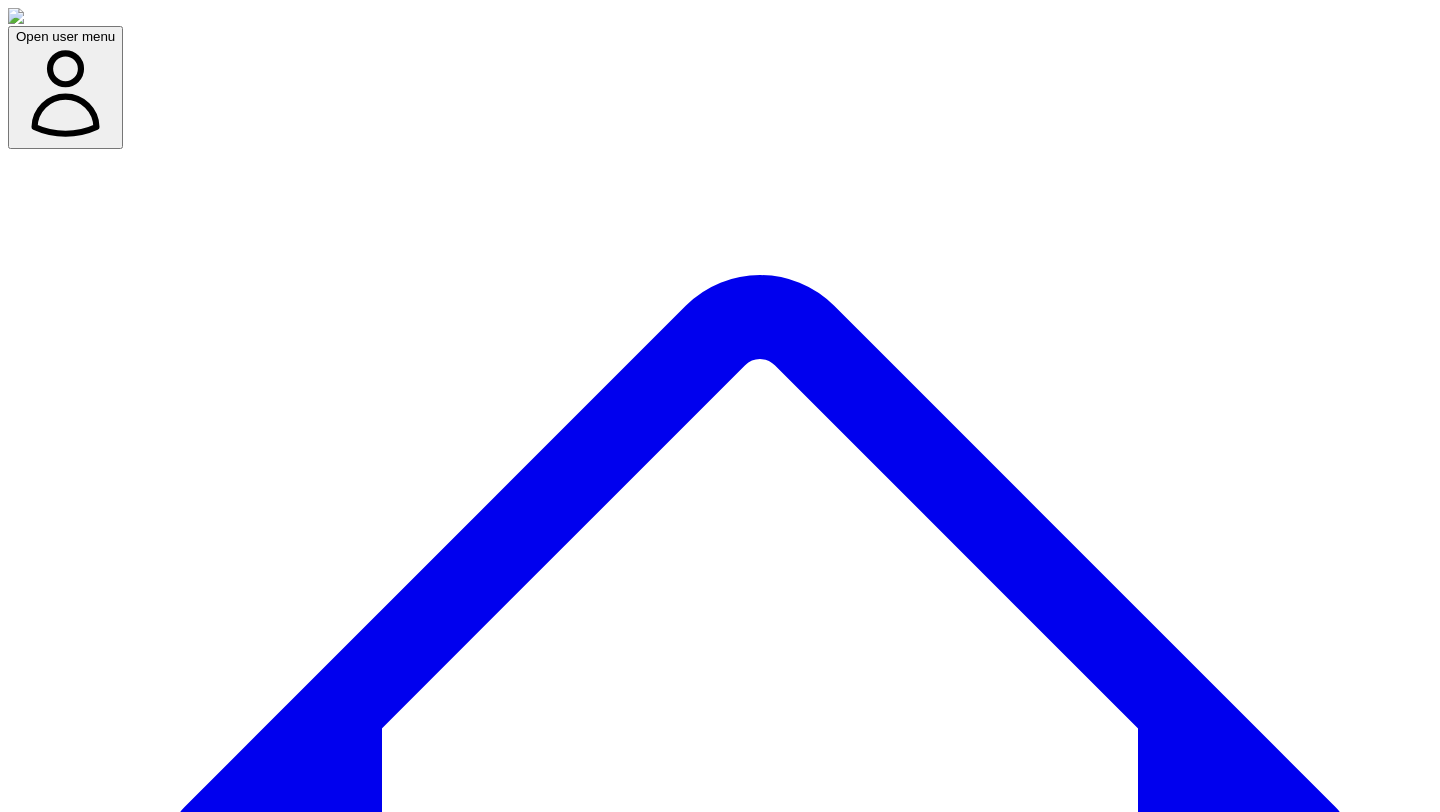 click at bounding box center [79, 42320] 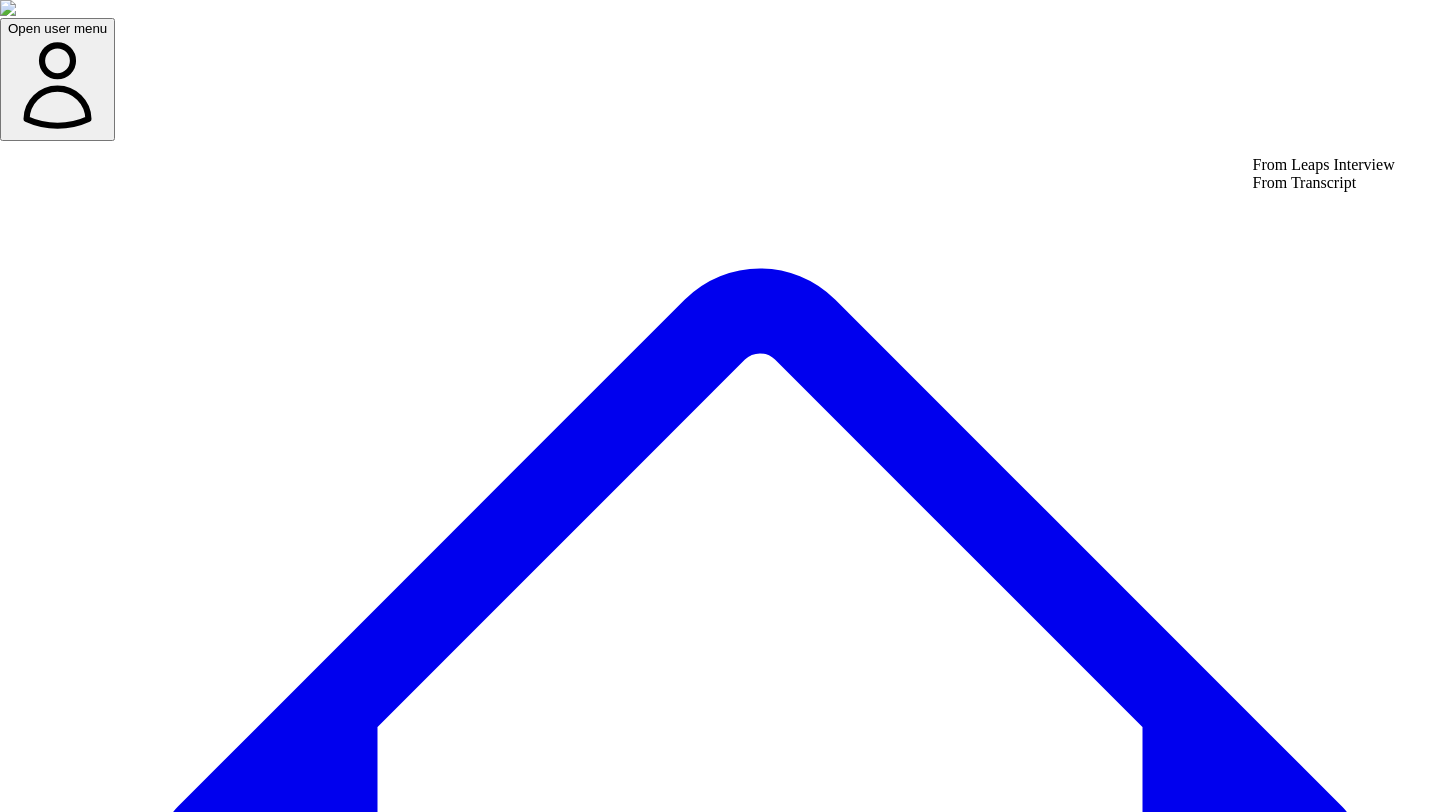 click on "From Leaps Interview" at bounding box center (1324, 165) 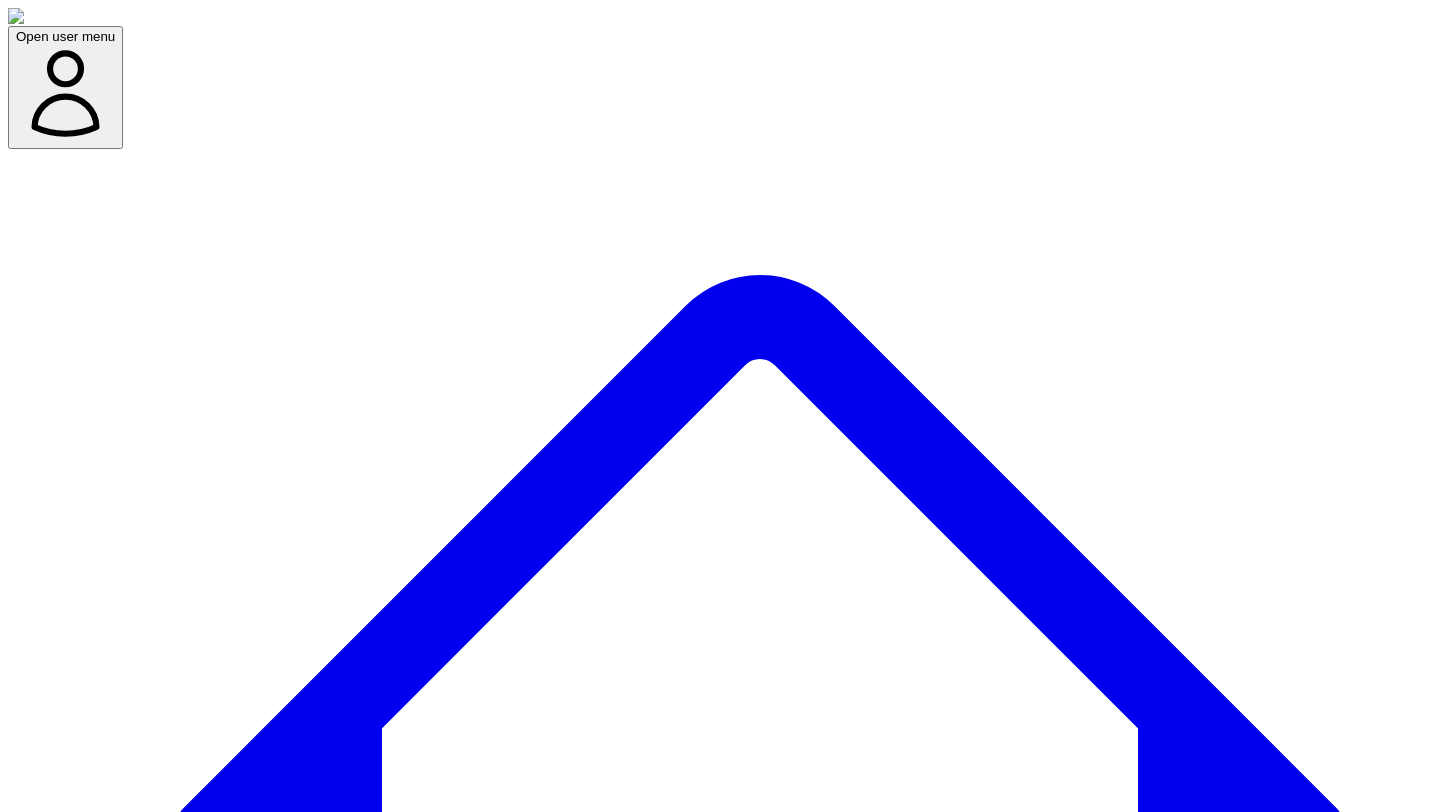 click at bounding box center [79, 11062] 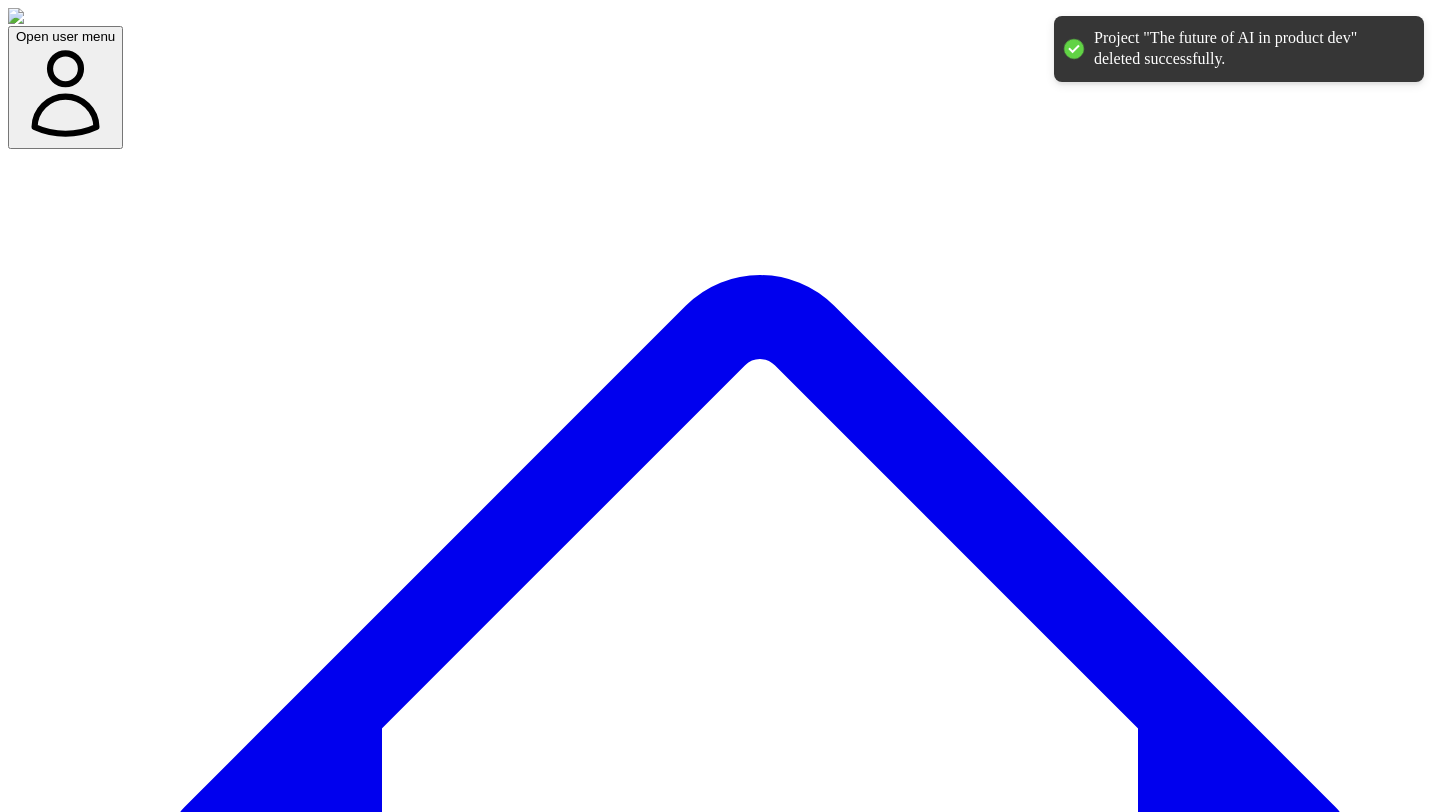 click 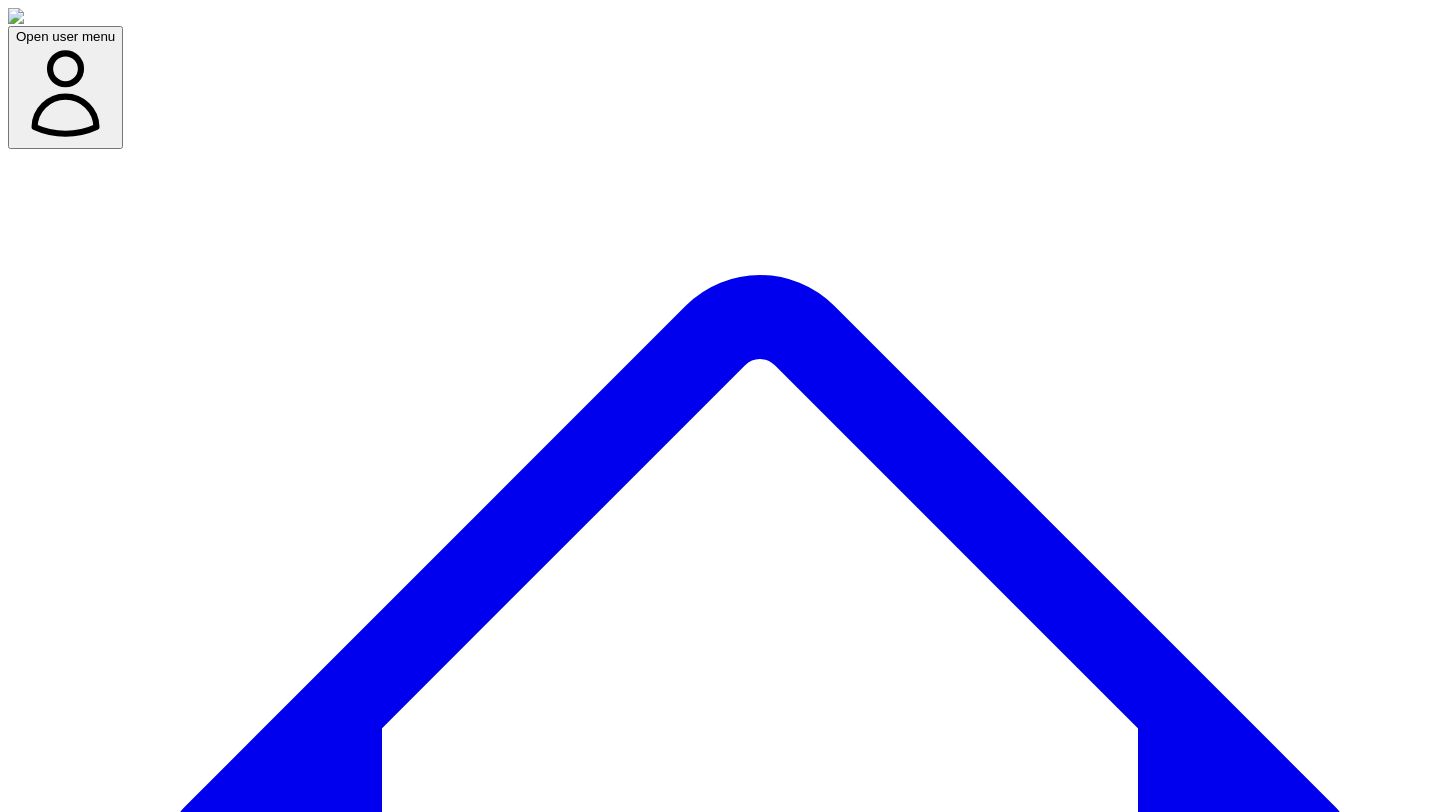 click on "Delete" at bounding box center [1359, 9385] 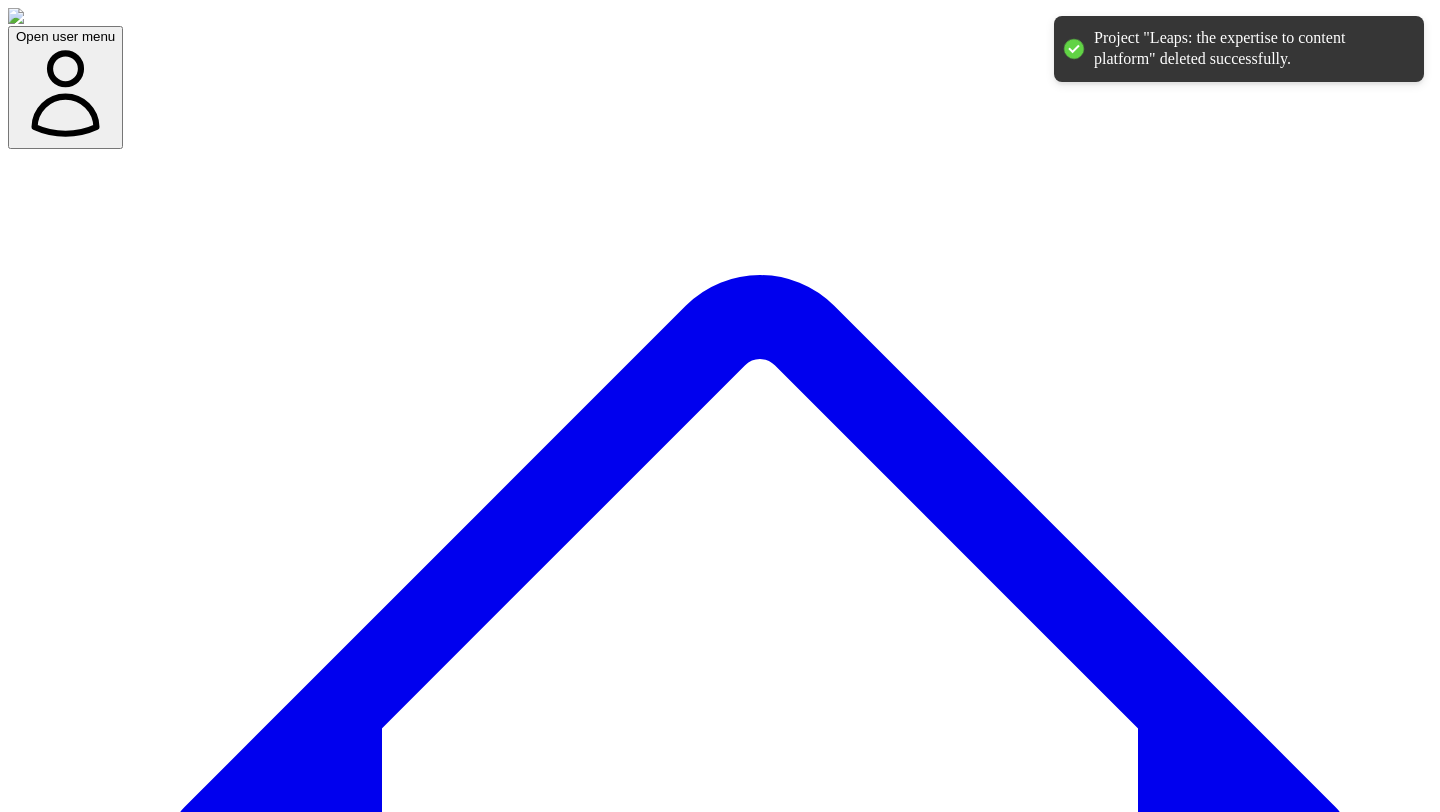 click 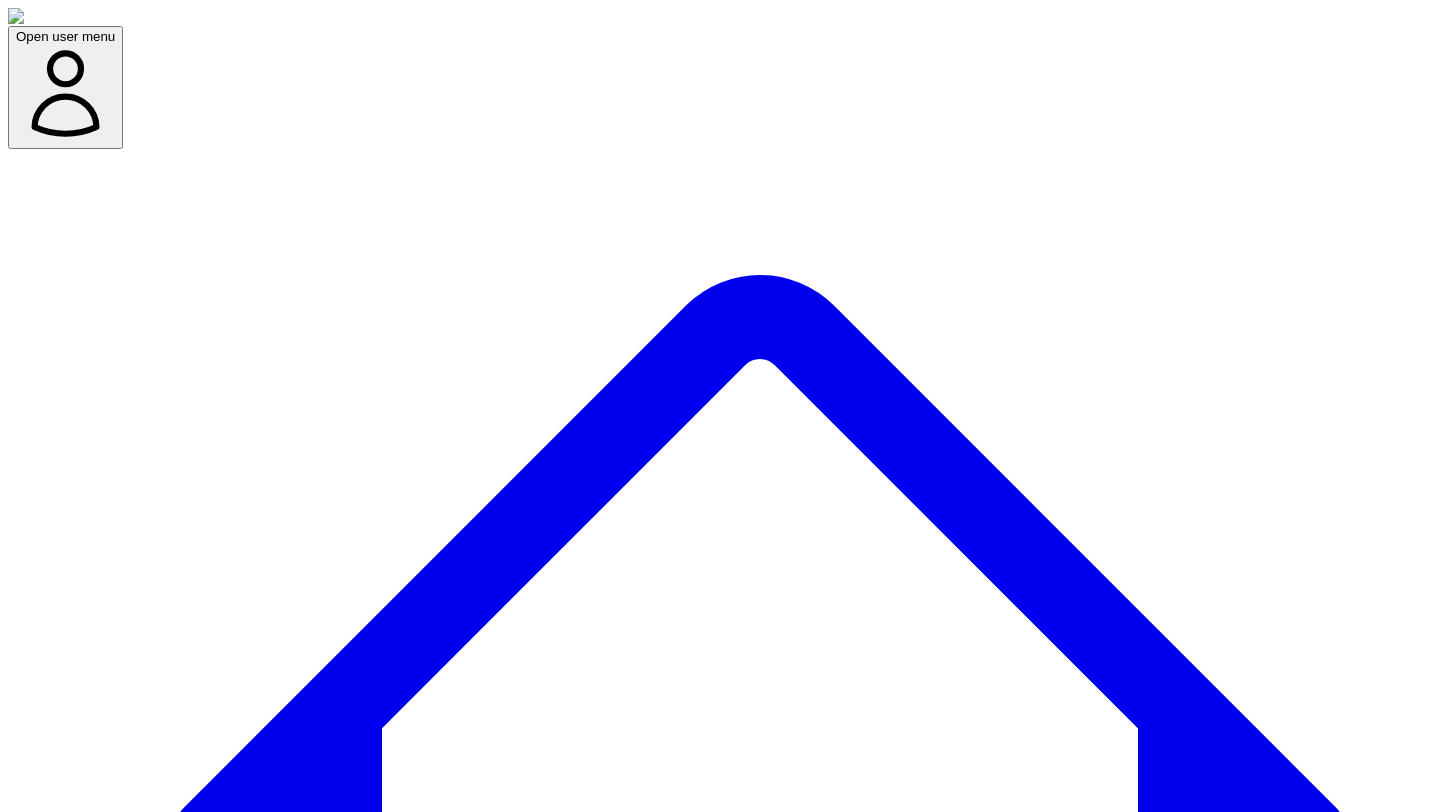 click on "Delete" at bounding box center [35, 17110] 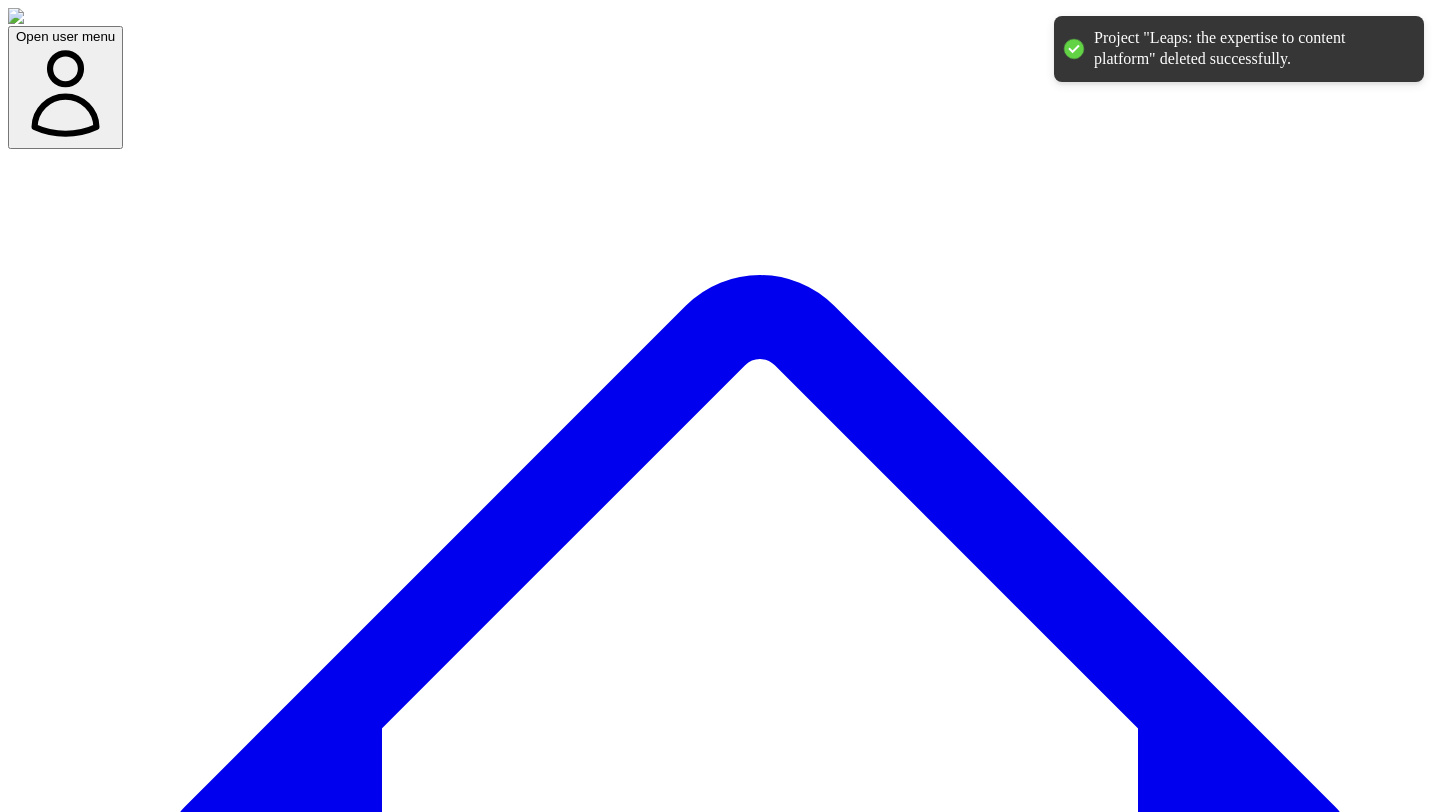 click 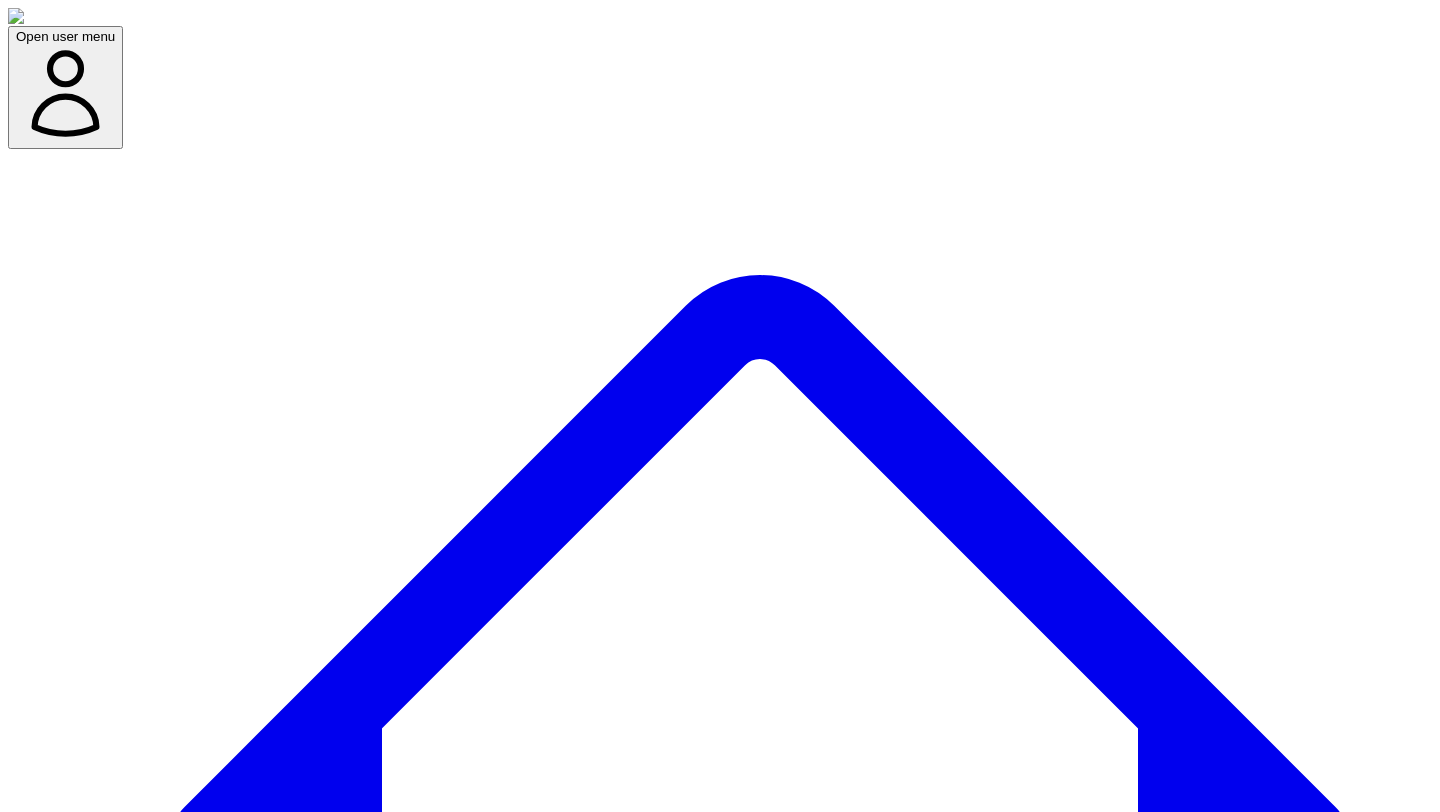 click on "Delete" at bounding box center [1359, 9385] 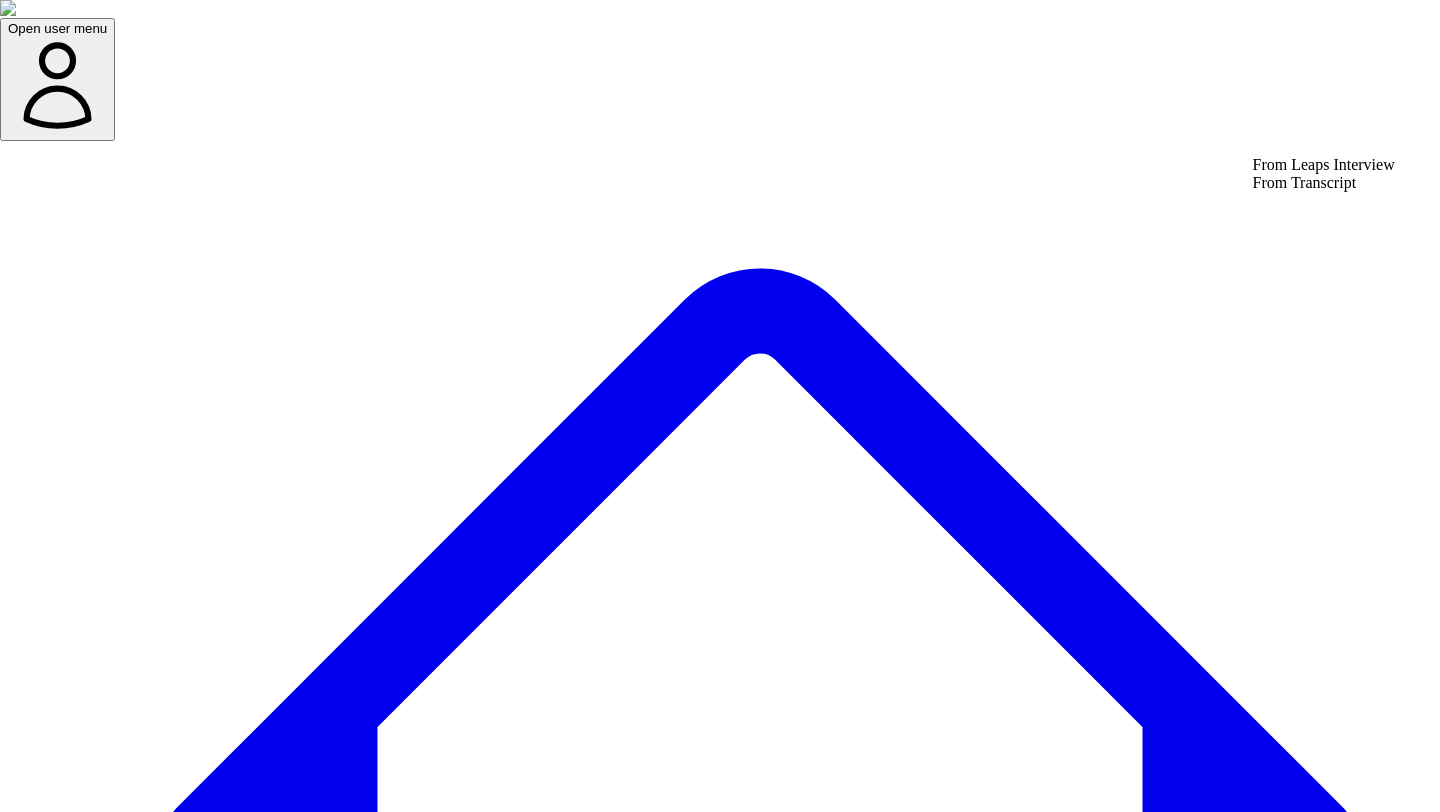 click on "Open user menu Dashboard Experts Team Premium Plan (Annual) Projects used 18  of  360 Support Demo Settings Open sidebar Open user menu Add/select experts for any project 222  SME(s) Search Add New Expert Capture insights Select Name Email Job Title Specialty Brand Website Actions [PERSON_NAME] [EMAIL_ADDRESS] GTM at Trellus Open options Edit Delete [PERSON_NAME] [EMAIL_ADDRESS][DOMAIN_NAME] Open options Edit Delete [PERSON_NAME] [PERSON_NAME][EMAIL_ADDRESS][PERSON_NAME][DOMAIN_NAME] Open options Edit Delete [PERSON_NAME] [EMAIL_ADDRESS][DOMAIN_NAME] Content & growth Open options Edit Delete [PERSON_NAME] [PERSON_NAME][EMAIL_ADDRESS][DOMAIN_NAME] AI Advisor & GTM Strategist GTM Open options Edit Delete [PERSON_NAME] [PERSON_NAME][EMAIL_ADDRESS][DOMAIN_NAME] co-founder and CRO at Sales Assembly Open options Edit Delete Seha   Okudan [EMAIL_ADDRESS][DOMAIN_NAME] GTM Strategist GTM Open options Edit Delete Fatou    Barry [EMAIL_ADDRESS][DOMAIN_NAME] Open options Edit [PERSON_NAME] [PERSON_NAME][EMAIL_ADDRESS][DOMAIN_NAME] CEO LinkedIn coach Open options Edit [PERSON_NAME]   [PERSON_NAME] [PERSON_NAME][EMAIL_ADDRESS][DOMAIN_NAME]" at bounding box center [720, 20434] 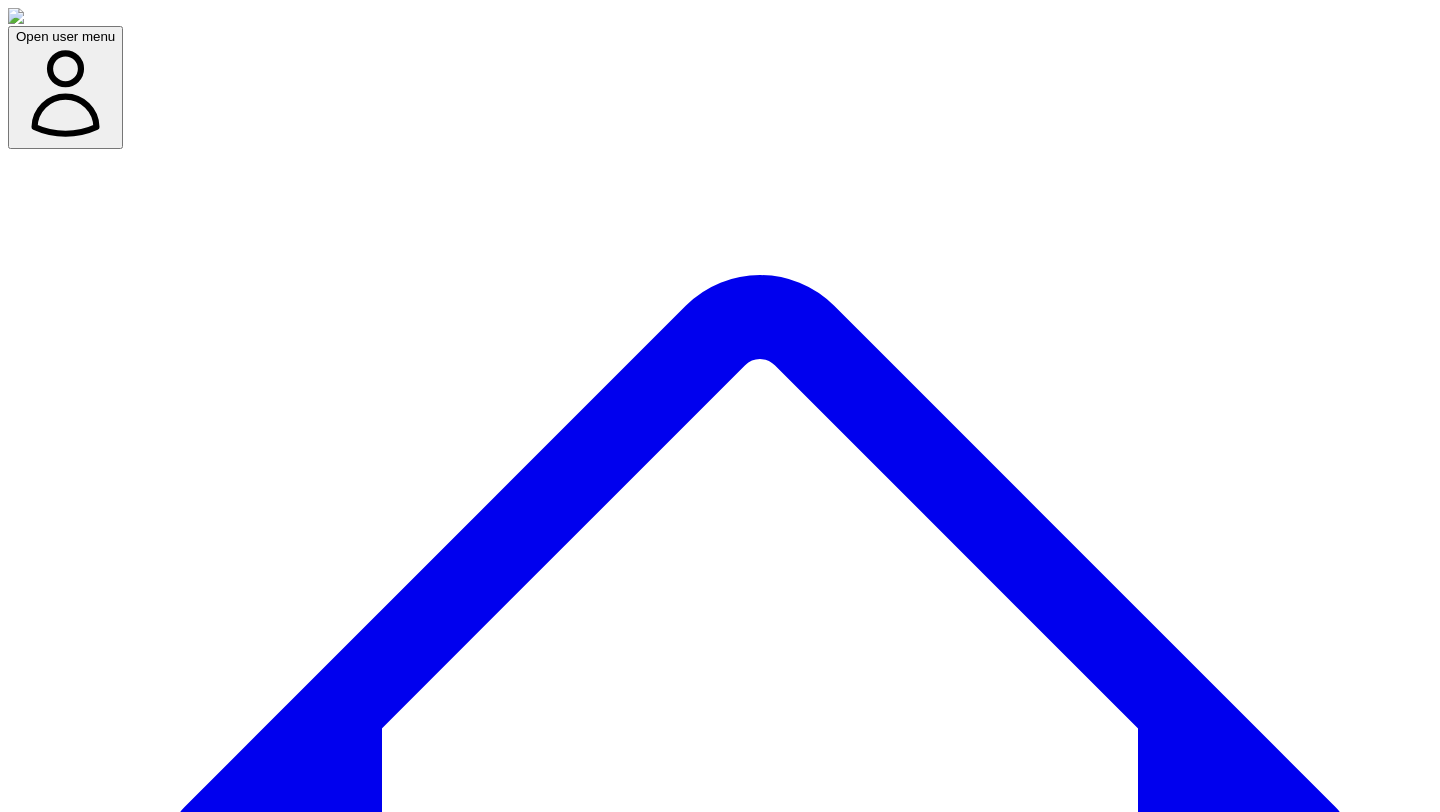 click on "Open user menu Dashboard Experts Team Premium Plan (Annual) Projects used 18  of  360 Support Demo Settings Open sidebar Open user menu Add/select experts for any project 222  SME(s) Search Add New Expert Capture insights Select Name Email Job Title Specialty Brand Website Actions [PERSON_NAME] [EMAIL_ADDRESS] GTM at Trellus Open options Edit Delete [PERSON_NAME] [EMAIL_ADDRESS][DOMAIN_NAME] Open options Edit Delete [PERSON_NAME] [PERSON_NAME][EMAIL_ADDRESS][PERSON_NAME][DOMAIN_NAME] Open options Edit Delete [PERSON_NAME] [EMAIL_ADDRESS][DOMAIN_NAME] Content & growth Open options Edit Delete [PERSON_NAME] [PERSON_NAME][EMAIL_ADDRESS][DOMAIN_NAME] AI Advisor & GTM Strategist GTM Open options Edit Delete [PERSON_NAME] [PERSON_NAME][EMAIL_ADDRESS][DOMAIN_NAME] co-founder and CRO at Sales Assembly Open options Edit Delete Seha   Okudan [EMAIL_ADDRESS][DOMAIN_NAME] GTM Strategist GTM Open options Edit Delete Fatou    Barry [EMAIL_ADDRESS][DOMAIN_NAME] Open options Edit [PERSON_NAME] [PERSON_NAME][EMAIL_ADDRESS][DOMAIN_NAME] CEO LinkedIn coach Open options Edit [PERSON_NAME]   [PERSON_NAME] [PERSON_NAME][EMAIL_ADDRESS][DOMAIN_NAME]" at bounding box center (720, 20329) 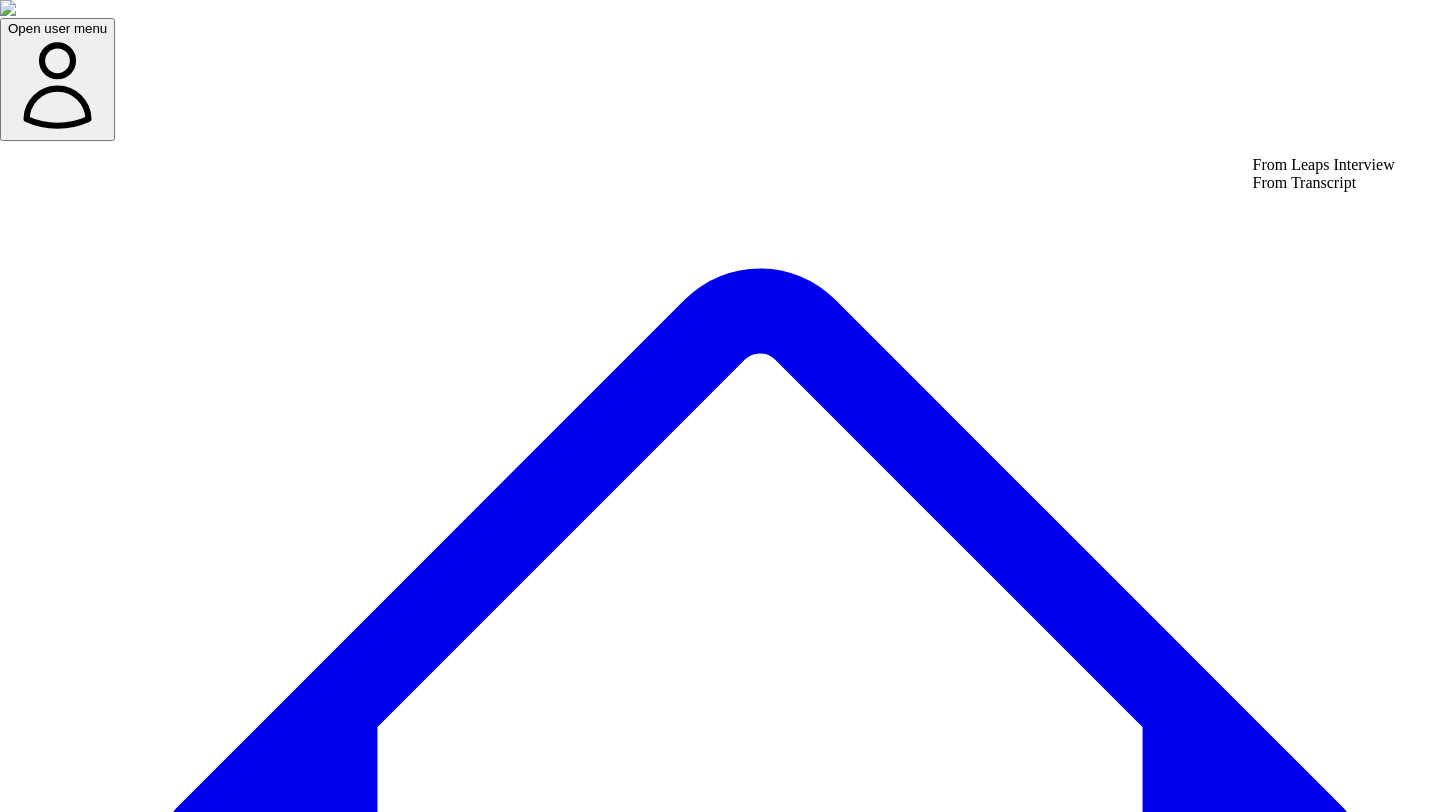 click on "From Leaps Interview" at bounding box center (1324, 165) 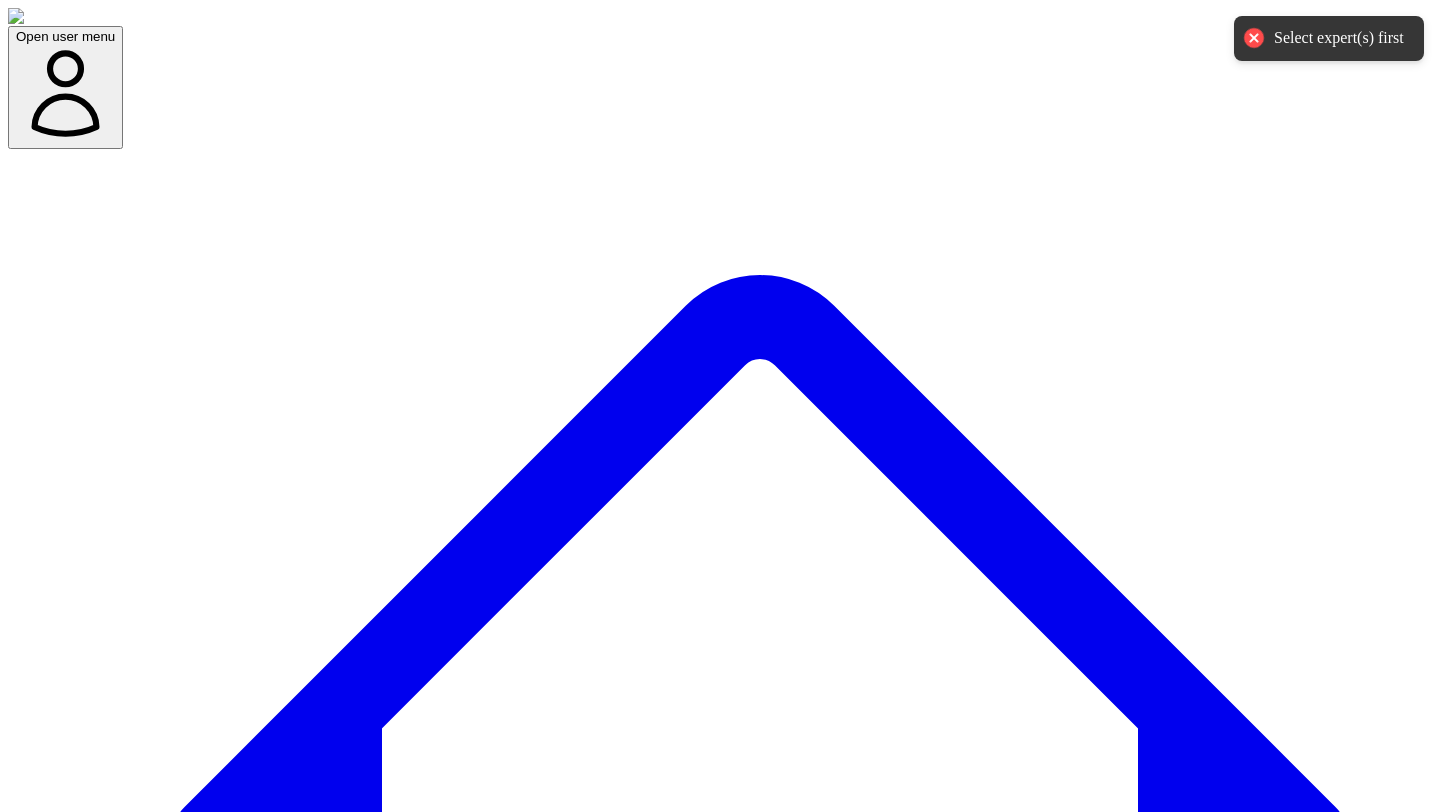 click on "Open user menu Dashboard Experts Team Premium Plan (Annual) Projects used 18  of  360 Support Demo Settings Open sidebar Open user menu Add/select experts for any project 222  SME(s) Search Add New Expert Capture insights Select Name Email Job Title Specialty Brand Website Actions [PERSON_NAME] [EMAIL_ADDRESS] GTM at Trellus Open options Edit Delete [PERSON_NAME] [EMAIL_ADDRESS][DOMAIN_NAME] Open options Edit Delete [PERSON_NAME] [PERSON_NAME][EMAIL_ADDRESS][PERSON_NAME][DOMAIN_NAME] Open options Edit Delete [PERSON_NAME] [EMAIL_ADDRESS][DOMAIN_NAME] Content & growth Open options Edit Delete [PERSON_NAME] [PERSON_NAME][EMAIL_ADDRESS][DOMAIN_NAME] AI Advisor & GTM Strategist GTM Open options Edit Delete [PERSON_NAME] [PERSON_NAME][EMAIL_ADDRESS][DOMAIN_NAME] co-founder and CRO at Sales Assembly Open options Edit Delete Seha   Okudan [EMAIL_ADDRESS][DOMAIN_NAME] GTM Strategist GTM Open options Edit Delete Fatou    Barry [EMAIL_ADDRESS][DOMAIN_NAME] Open options Edit [PERSON_NAME] [PERSON_NAME][EMAIL_ADDRESS][DOMAIN_NAME] CEO LinkedIn coach Open options Edit [PERSON_NAME]   [PERSON_NAME] [PERSON_NAME][EMAIL_ADDRESS][DOMAIN_NAME]" at bounding box center [720, 20329] 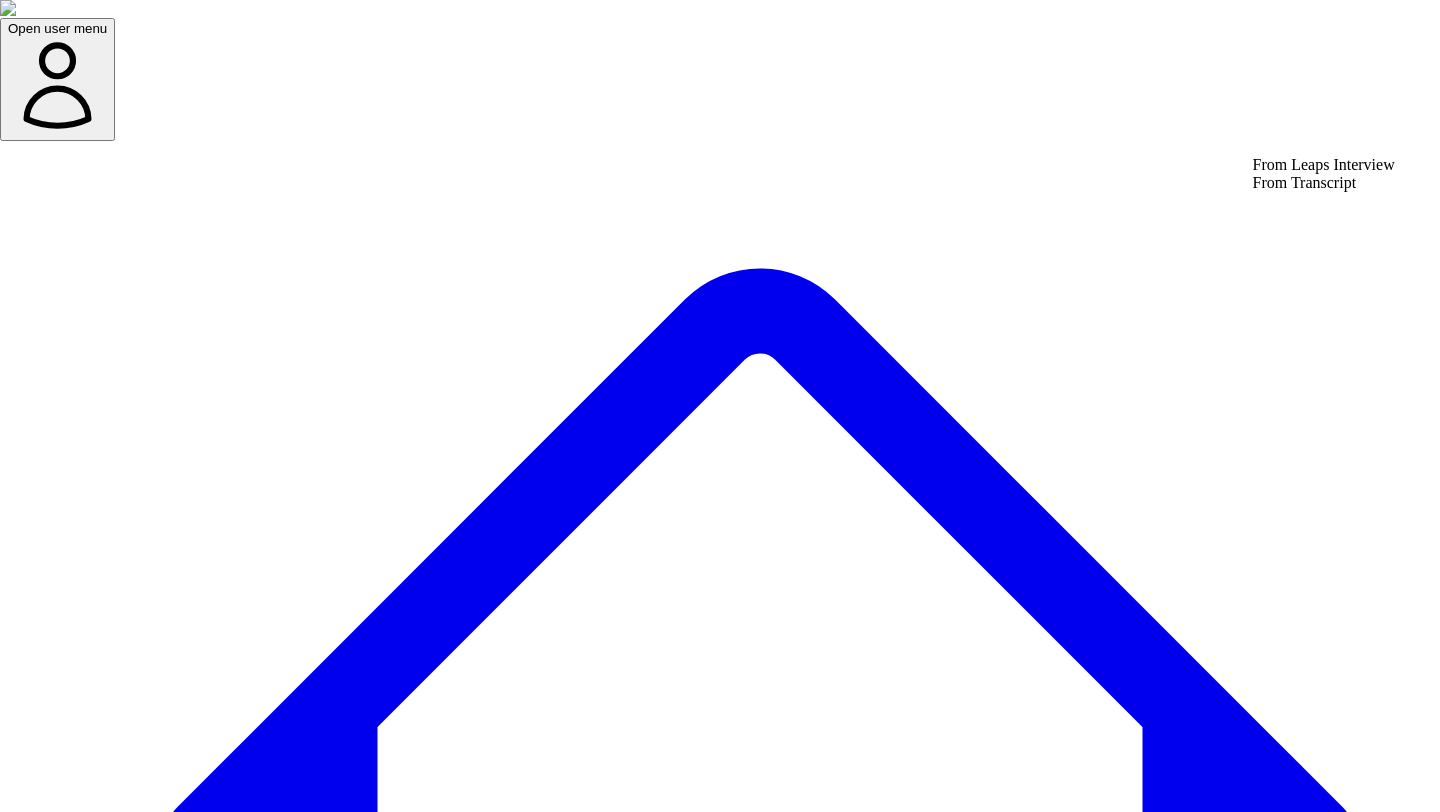 click on "From Transcript" at bounding box center [1324, 183] 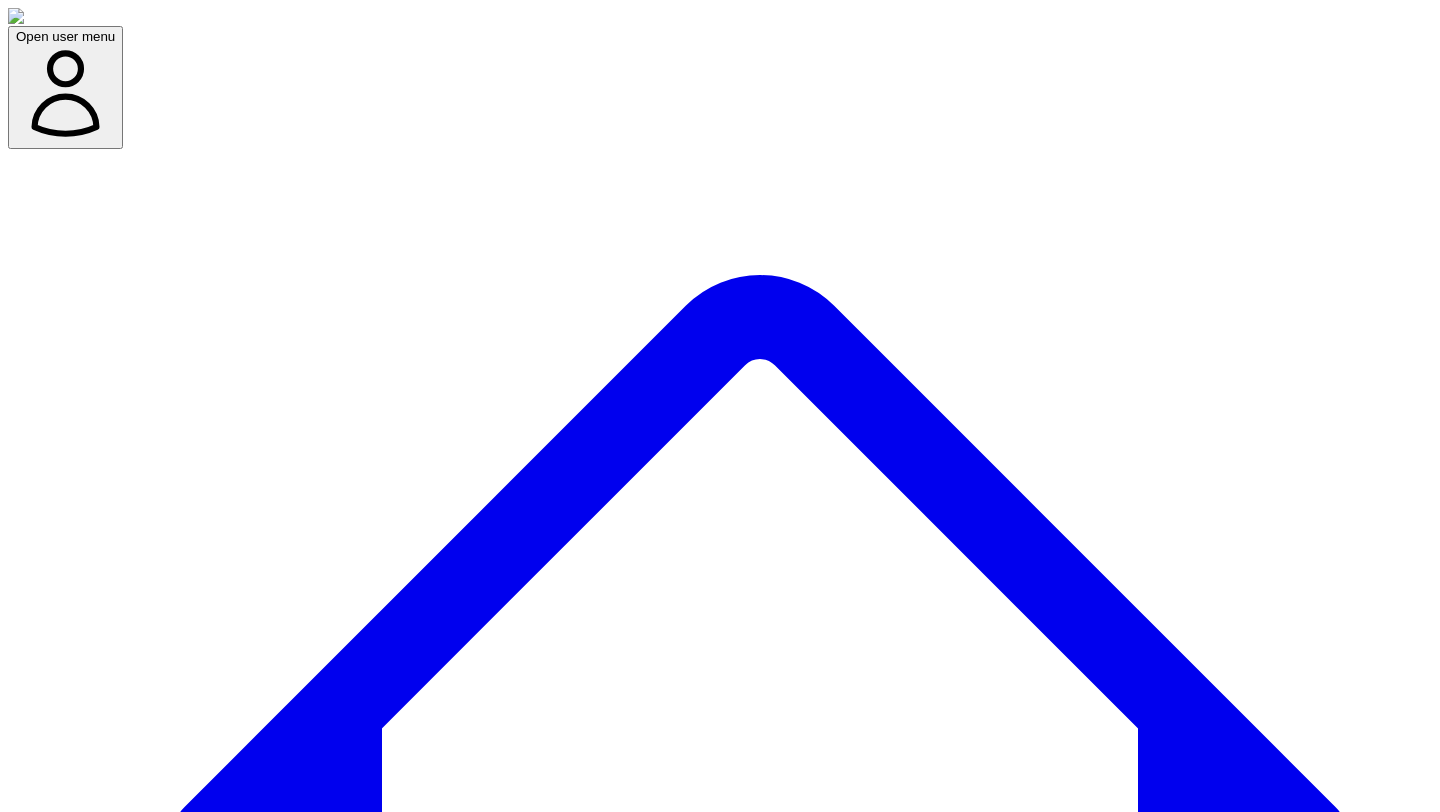 click on "Open user menu Dashboard Experts Team Premium Plan (Annual) Projects used 18  of  360 Support Demo Settings Open sidebar Open user menu Add/select experts for any project 222  SME(s) Search Add New Expert Capture insights Select Name Email Job Title Specialty Brand Website Actions [PERSON_NAME] [EMAIL_ADDRESS] GTM at Trellus Open options Edit Delete [PERSON_NAME] [EMAIL_ADDRESS][DOMAIN_NAME] Open options Edit Delete [PERSON_NAME] [PERSON_NAME][EMAIL_ADDRESS][PERSON_NAME][DOMAIN_NAME] Open options Edit Delete [PERSON_NAME] [EMAIL_ADDRESS][DOMAIN_NAME] Content & growth Open options Edit Delete [PERSON_NAME] [PERSON_NAME][EMAIL_ADDRESS][DOMAIN_NAME] AI Advisor & GTM Strategist GTM Open options Edit Delete [PERSON_NAME] [PERSON_NAME][EMAIL_ADDRESS][DOMAIN_NAME] co-founder and CRO at Sales Assembly Open options Edit Delete Seha   Okudan [EMAIL_ADDRESS][DOMAIN_NAME] GTM Strategist GTM Open options Edit Delete Fatou    Barry [EMAIL_ADDRESS][DOMAIN_NAME] Open options Edit [PERSON_NAME] [PERSON_NAME][EMAIL_ADDRESS][DOMAIN_NAME] CEO LinkedIn coach Open options Edit [PERSON_NAME]   [PERSON_NAME] [PERSON_NAME][EMAIL_ADDRESS][DOMAIN_NAME]" at bounding box center [720, 20329] 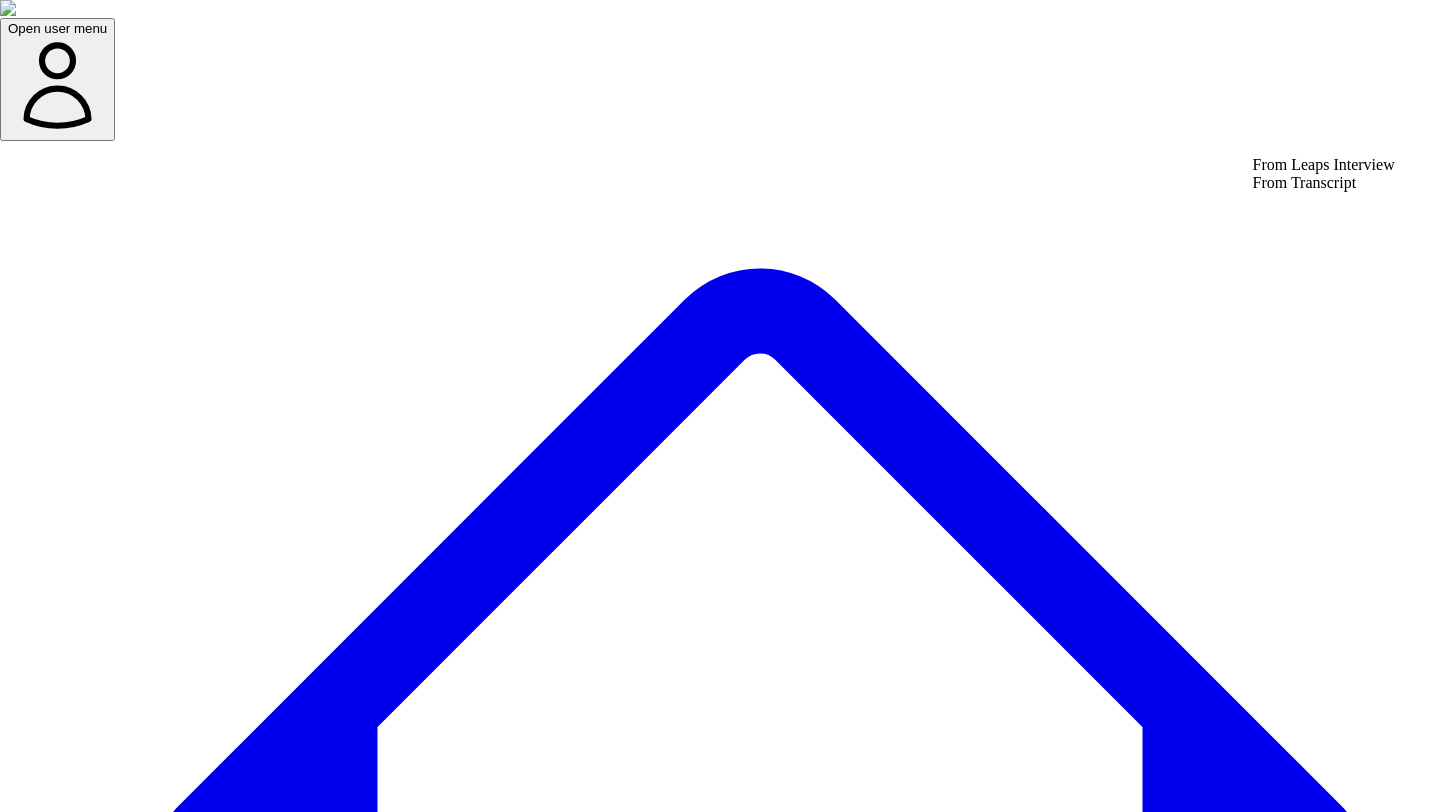 click on "From Transcript" at bounding box center [1324, 183] 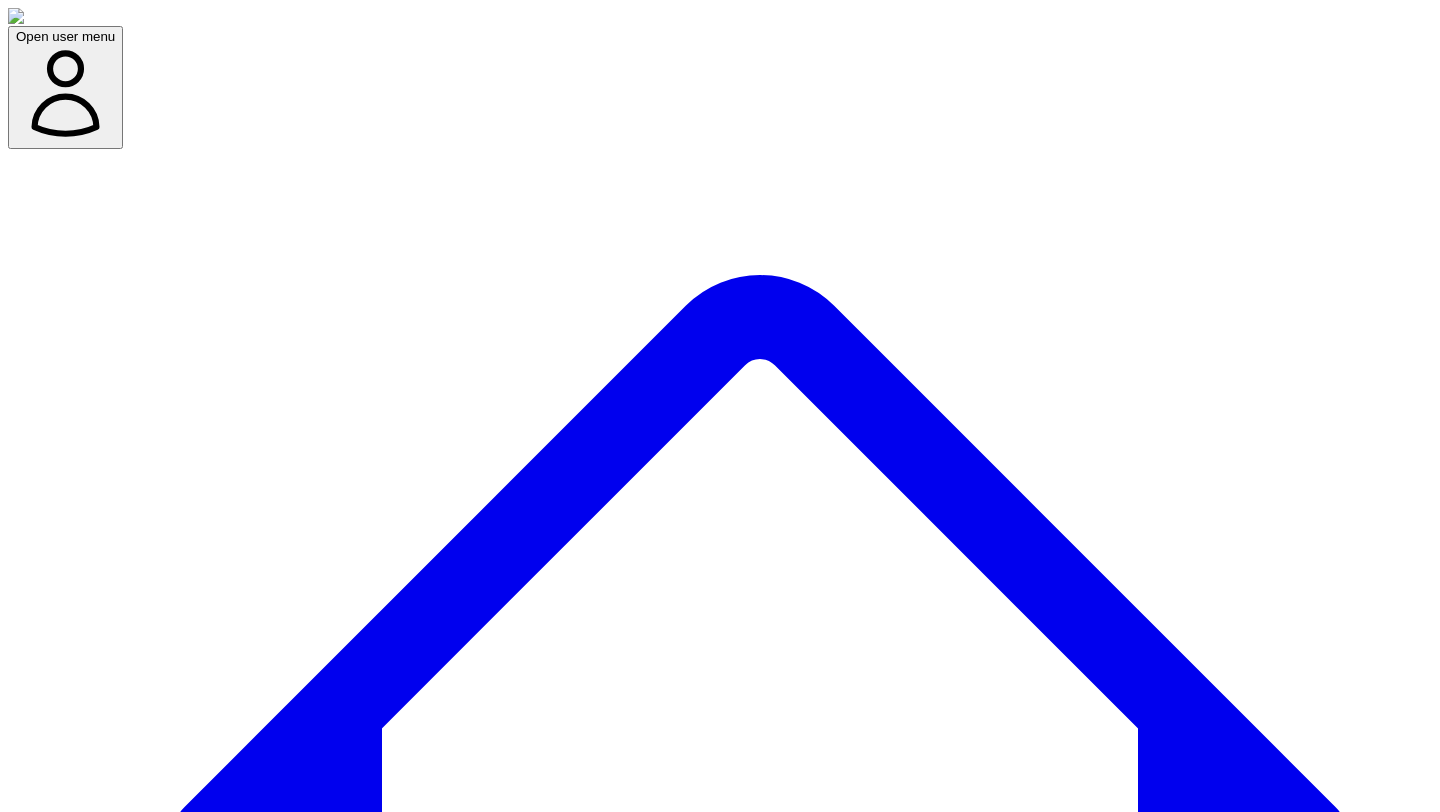 click on "Paste transcript instead" at bounding box center (85, 42488) 